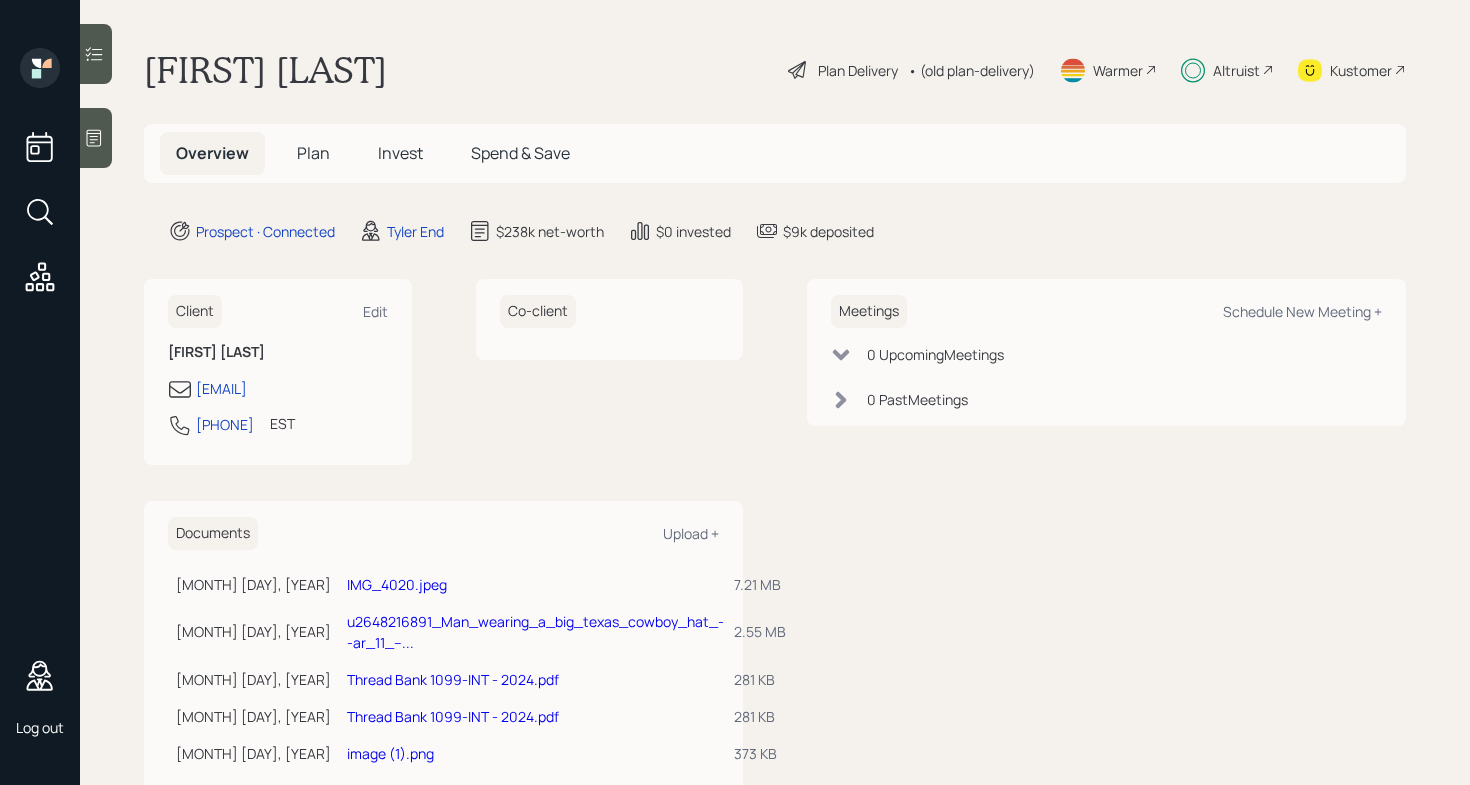 scroll, scrollTop: 0, scrollLeft: 0, axis: both 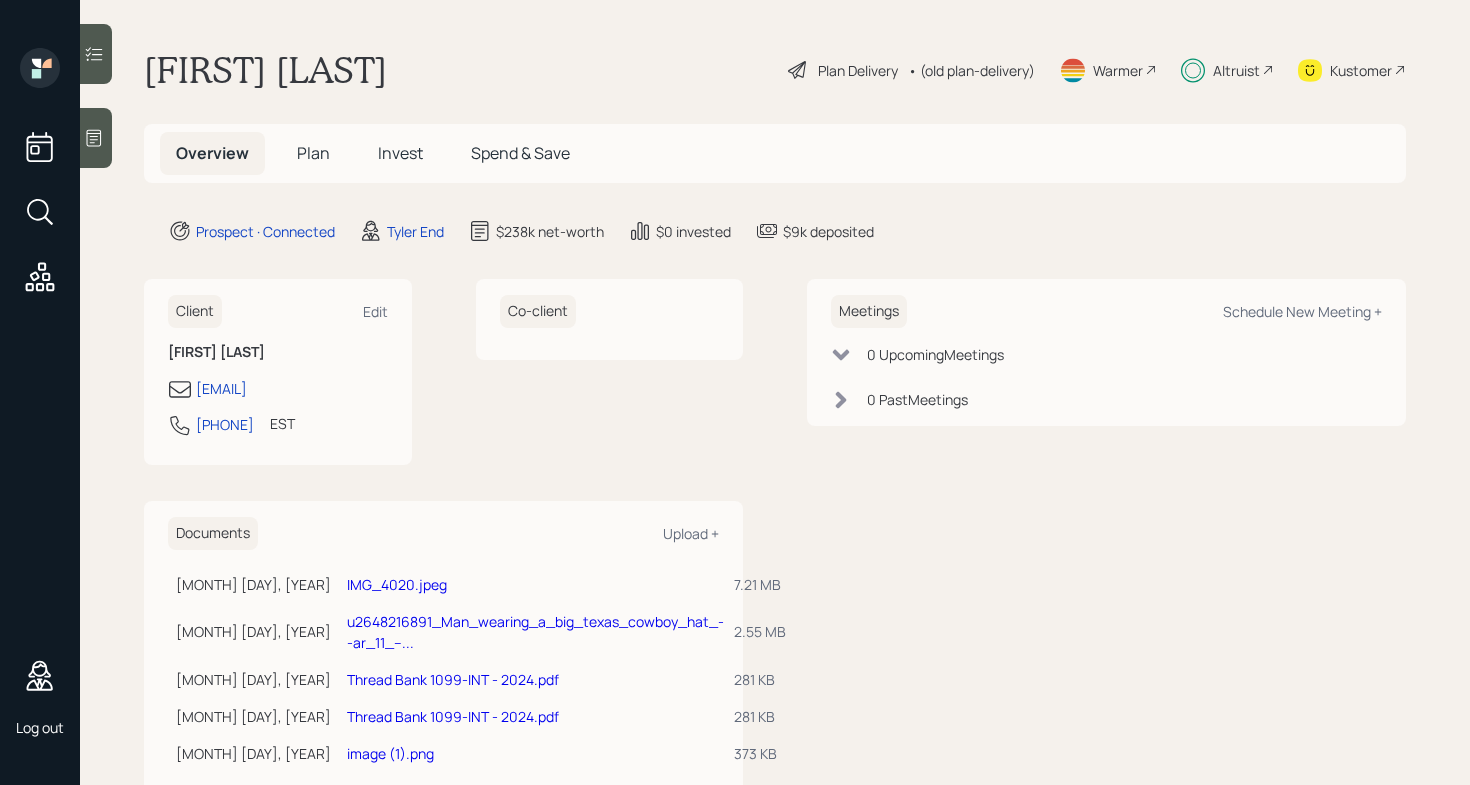 click on "Plan Delivery" at bounding box center [858, 70] 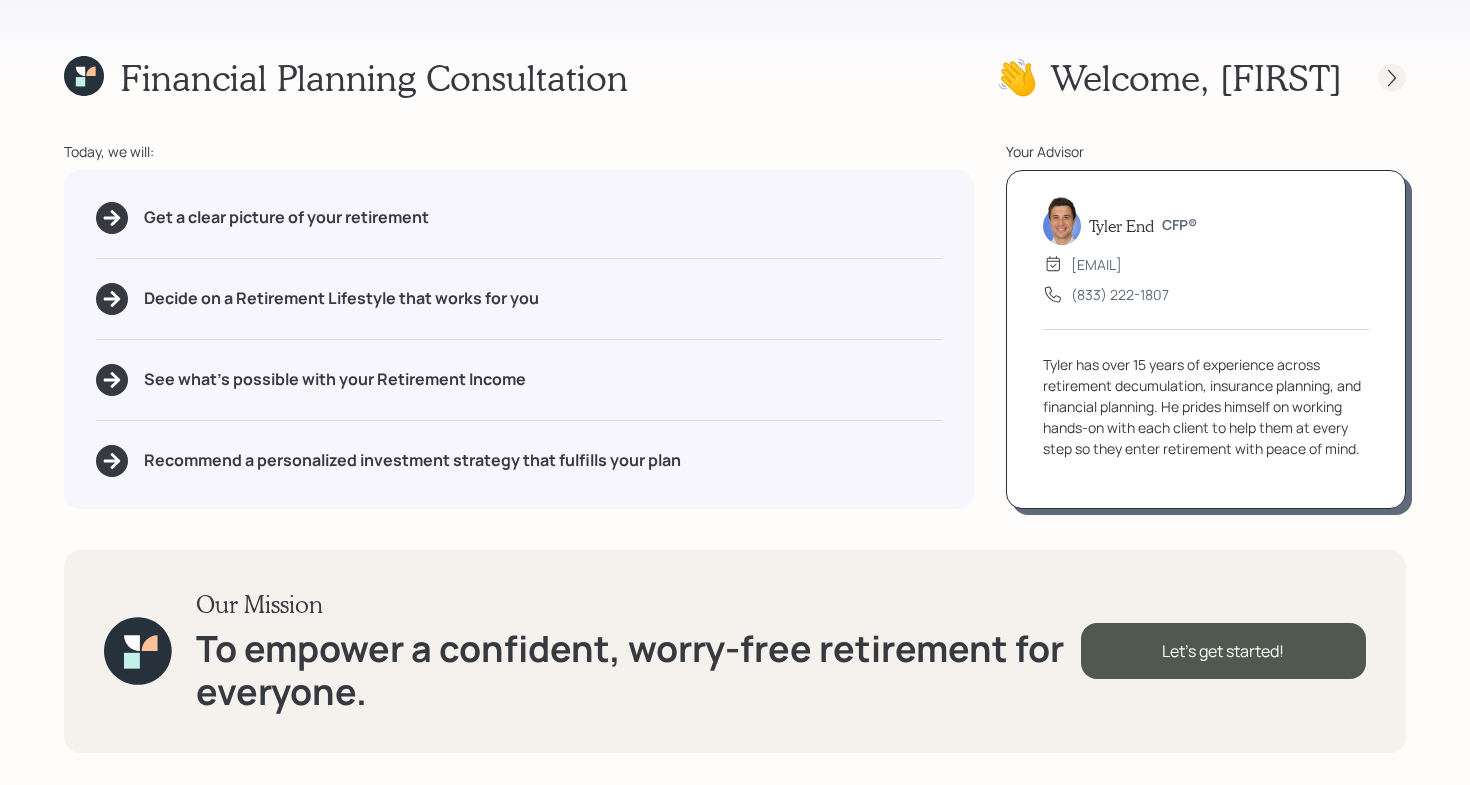 click 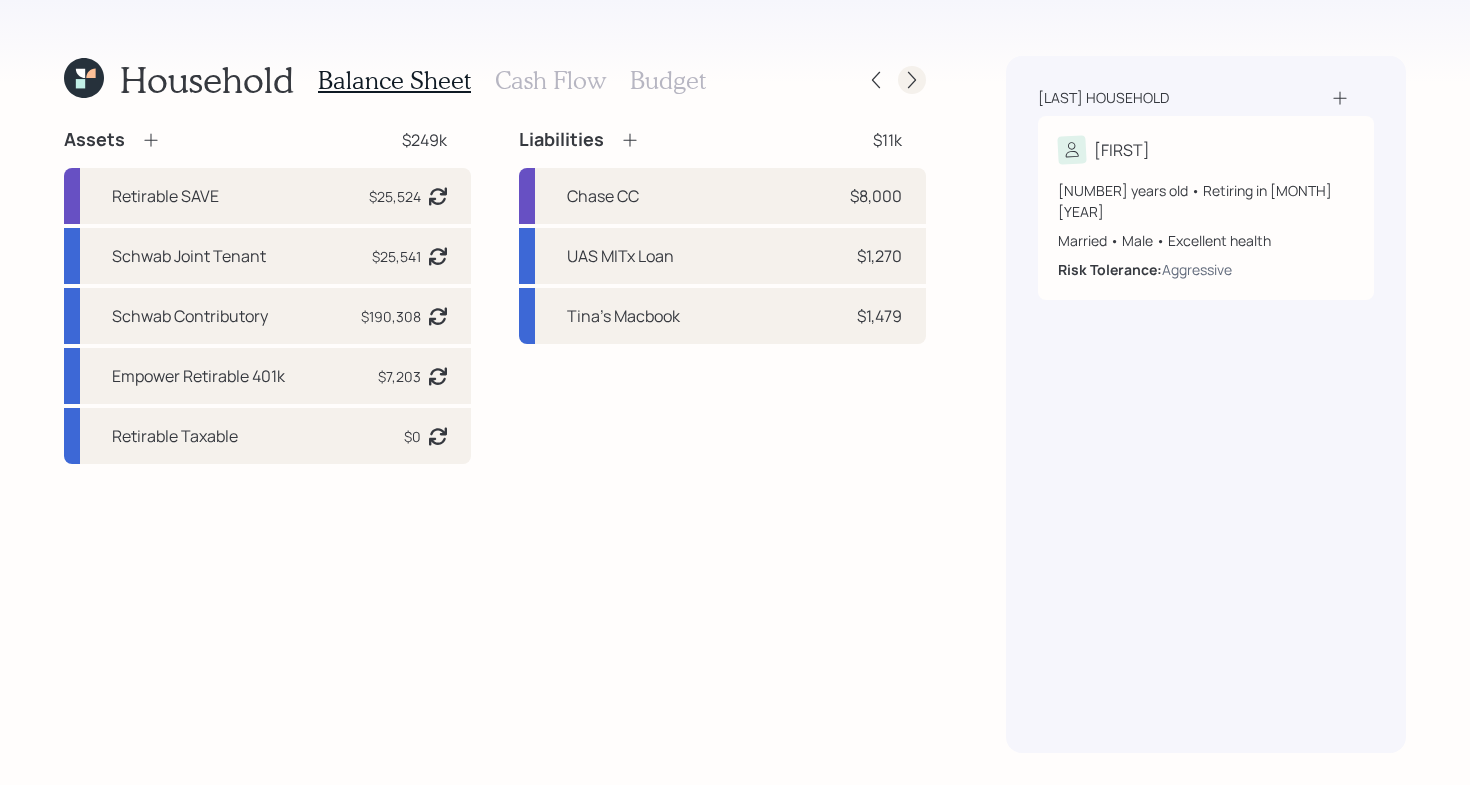 click 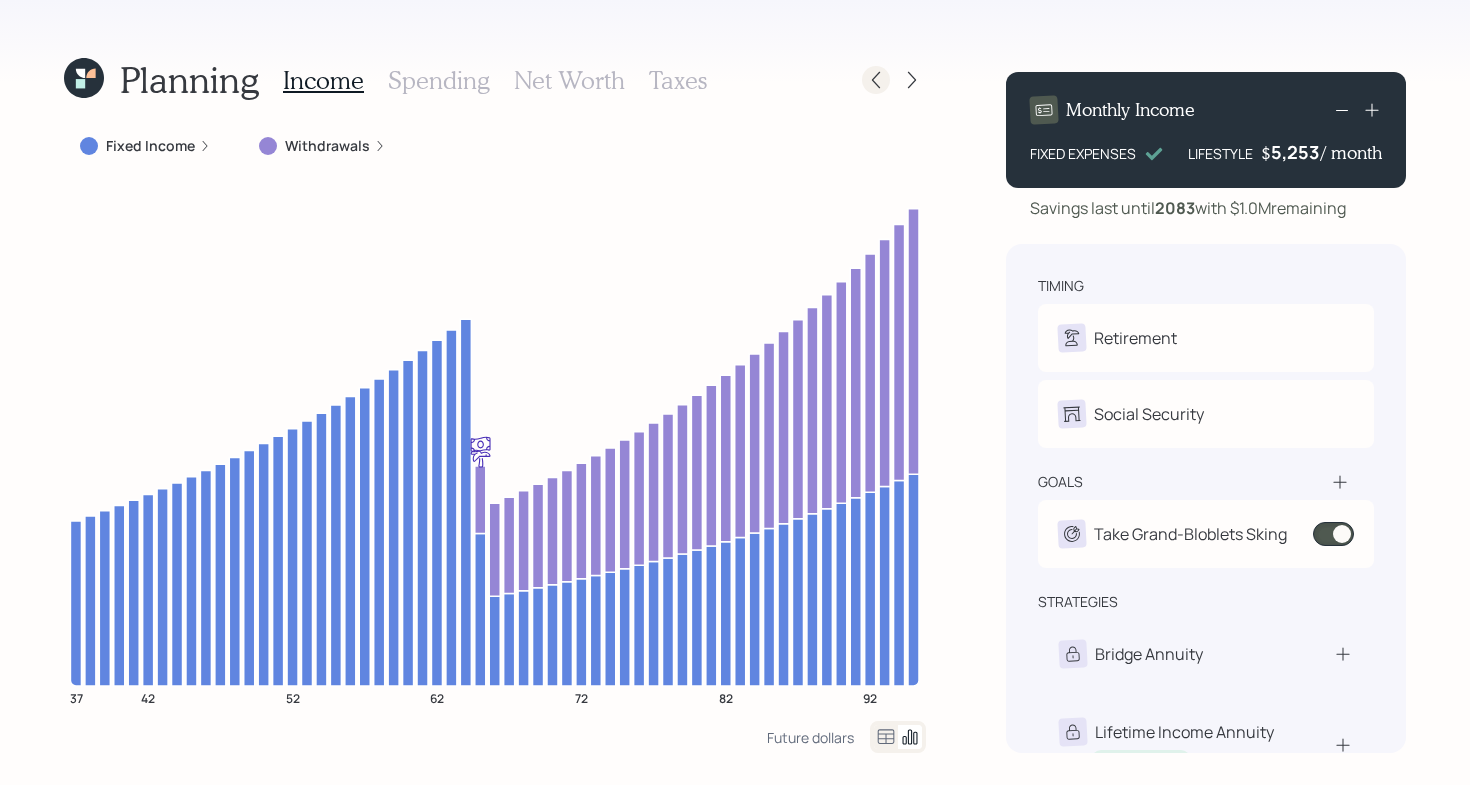 click 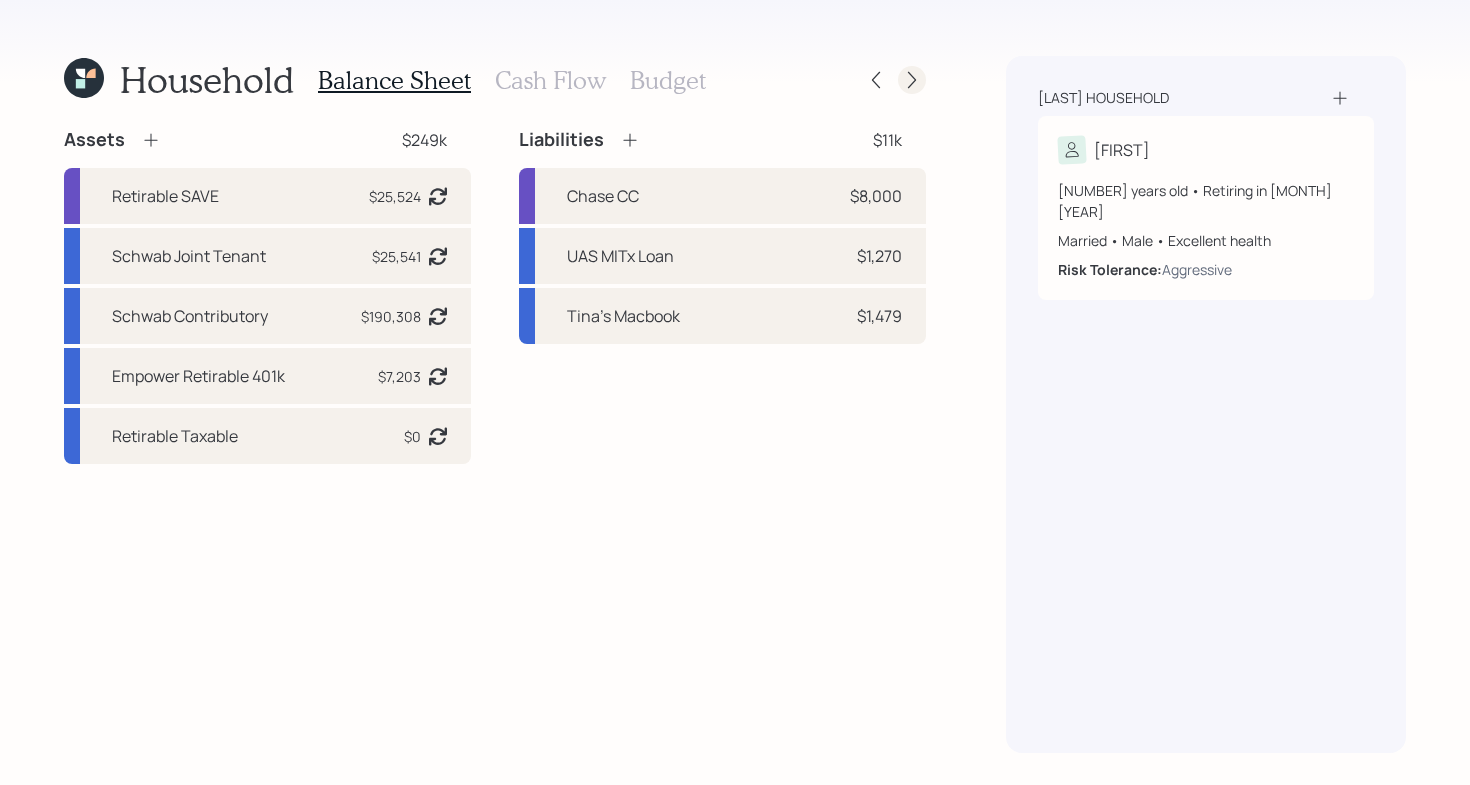 click 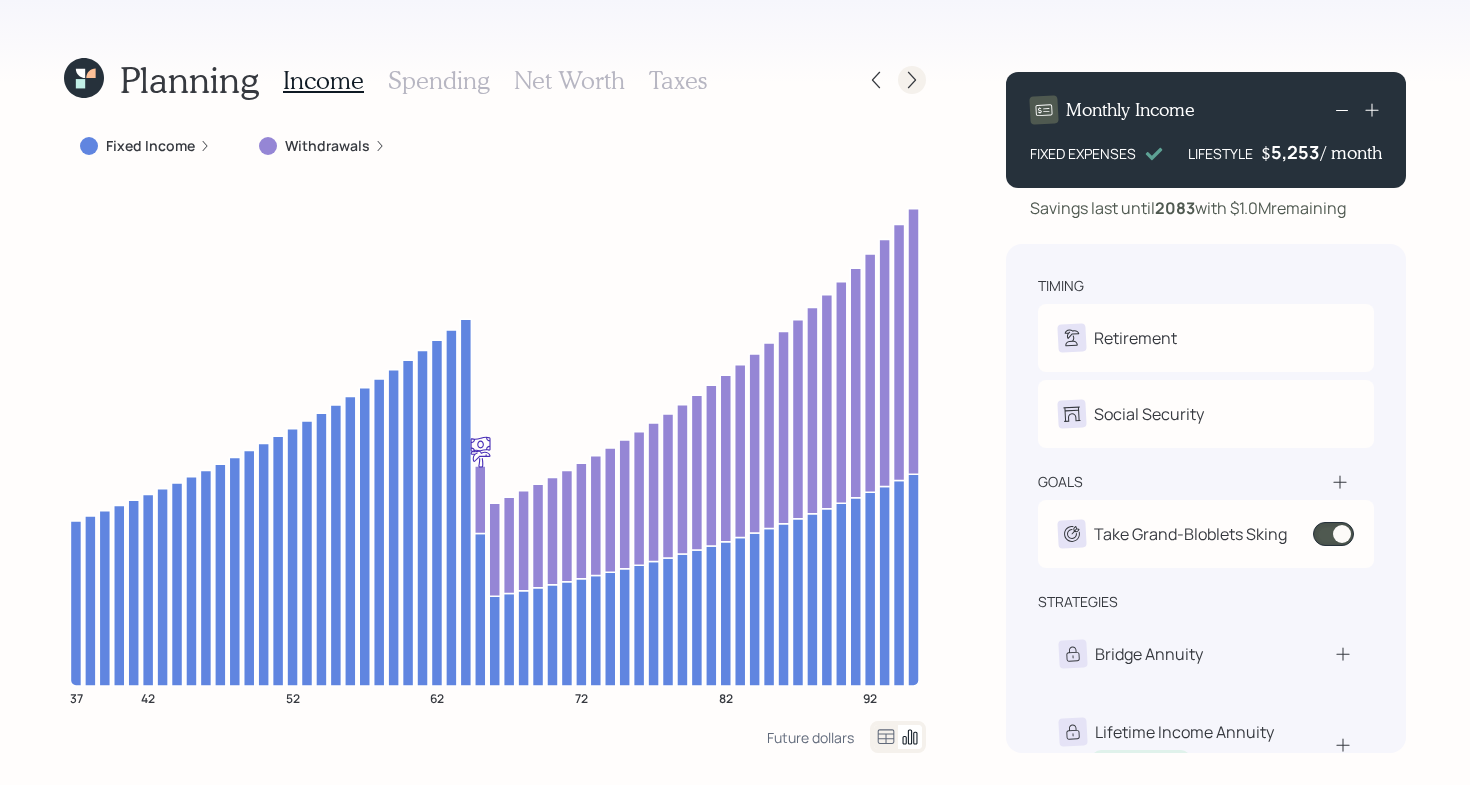 click 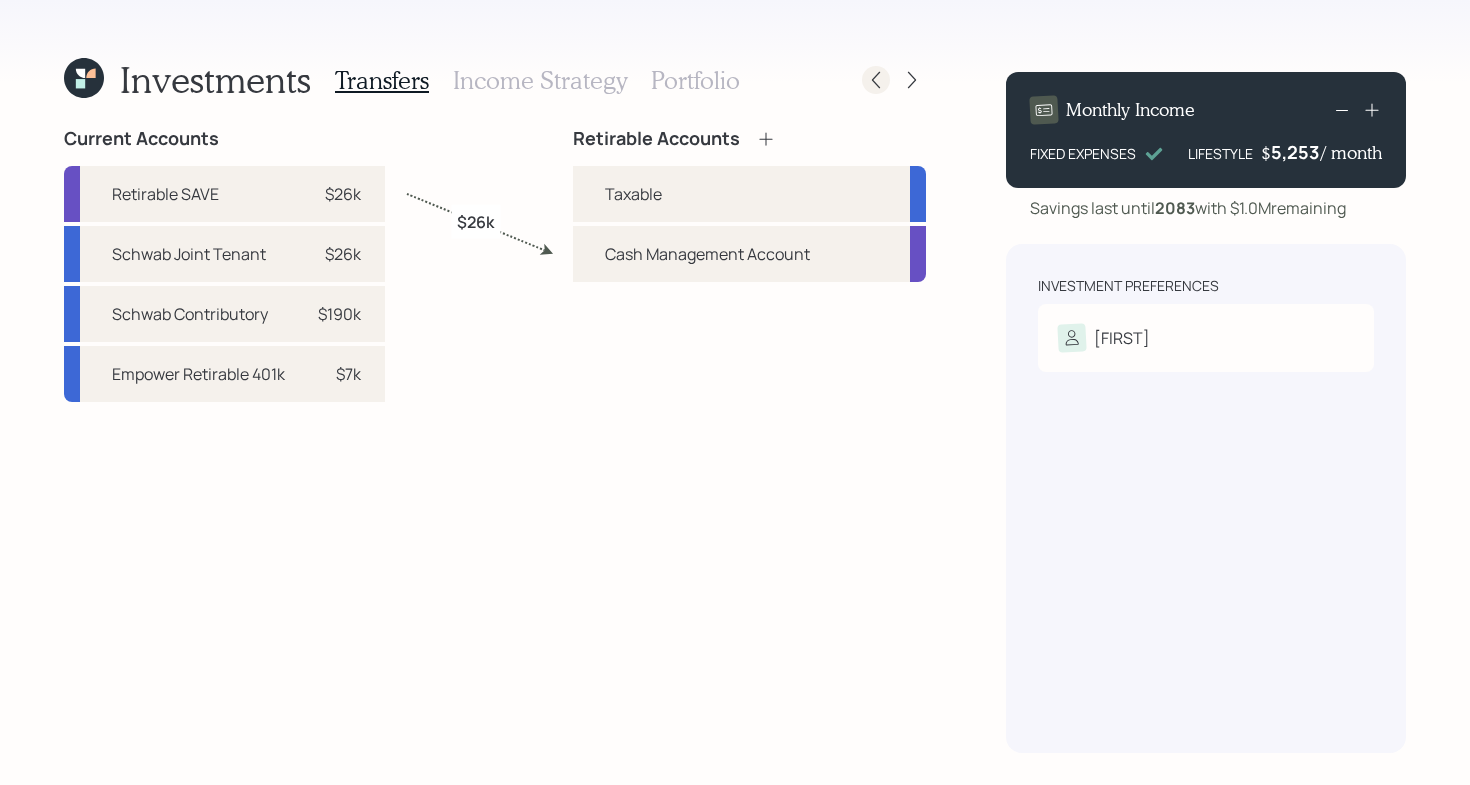 click 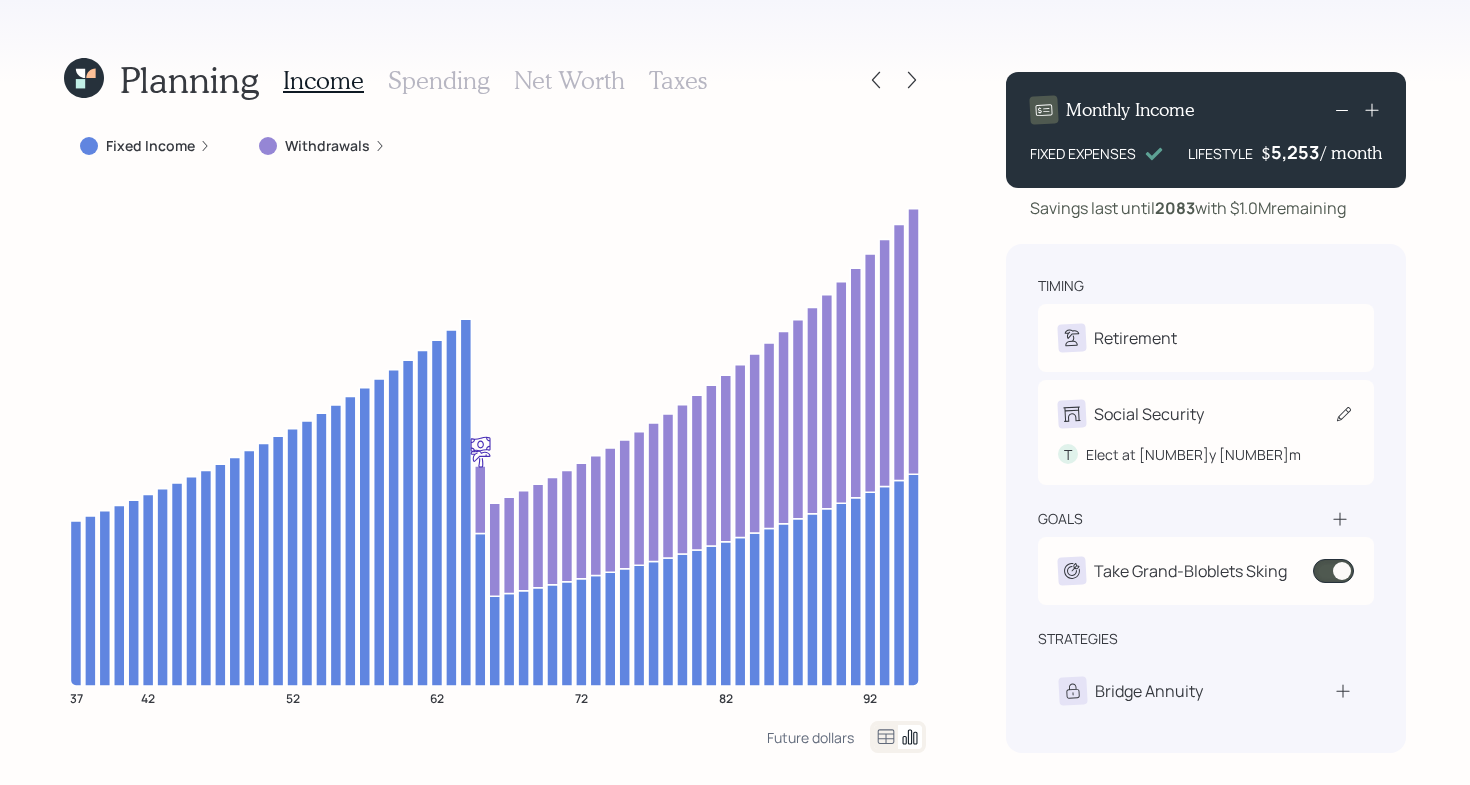 click on "Social Security" at bounding box center (1149, 414) 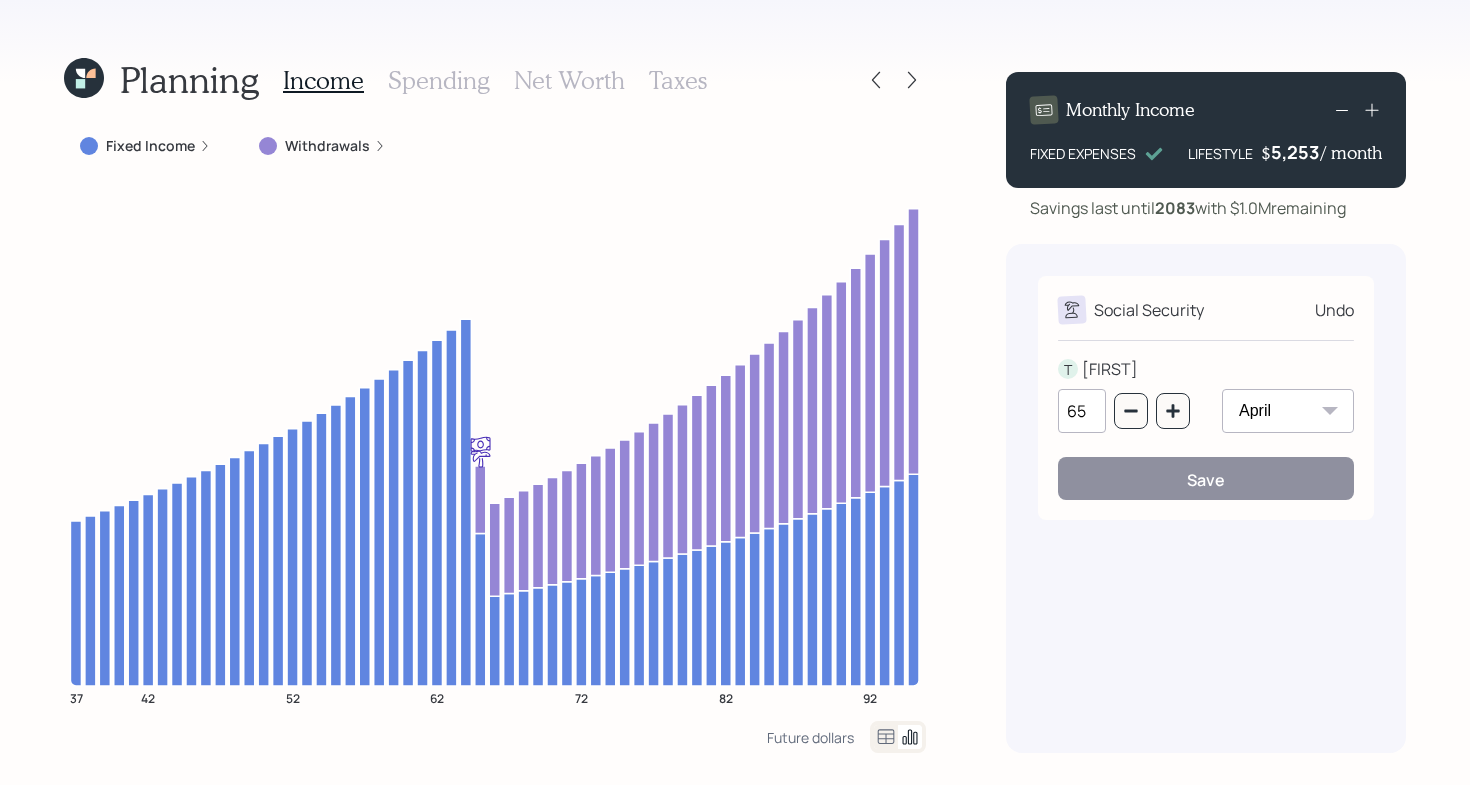click on "Monthly Income FIXED EXPENSES LIFESTYLE $ [NUMBER]  / month Savings last until  [YEAR]  with   $[NUMBER]  remaining Social Security Undo T [FIRST] [MONTH] [MONTH] [MONTH] [MONTH] [MONTH] [MONTH] [MONTH] [MONTH] [MONTH] [MONTH] [MONTH] [MONTH] Save" at bounding box center (1206, 404) 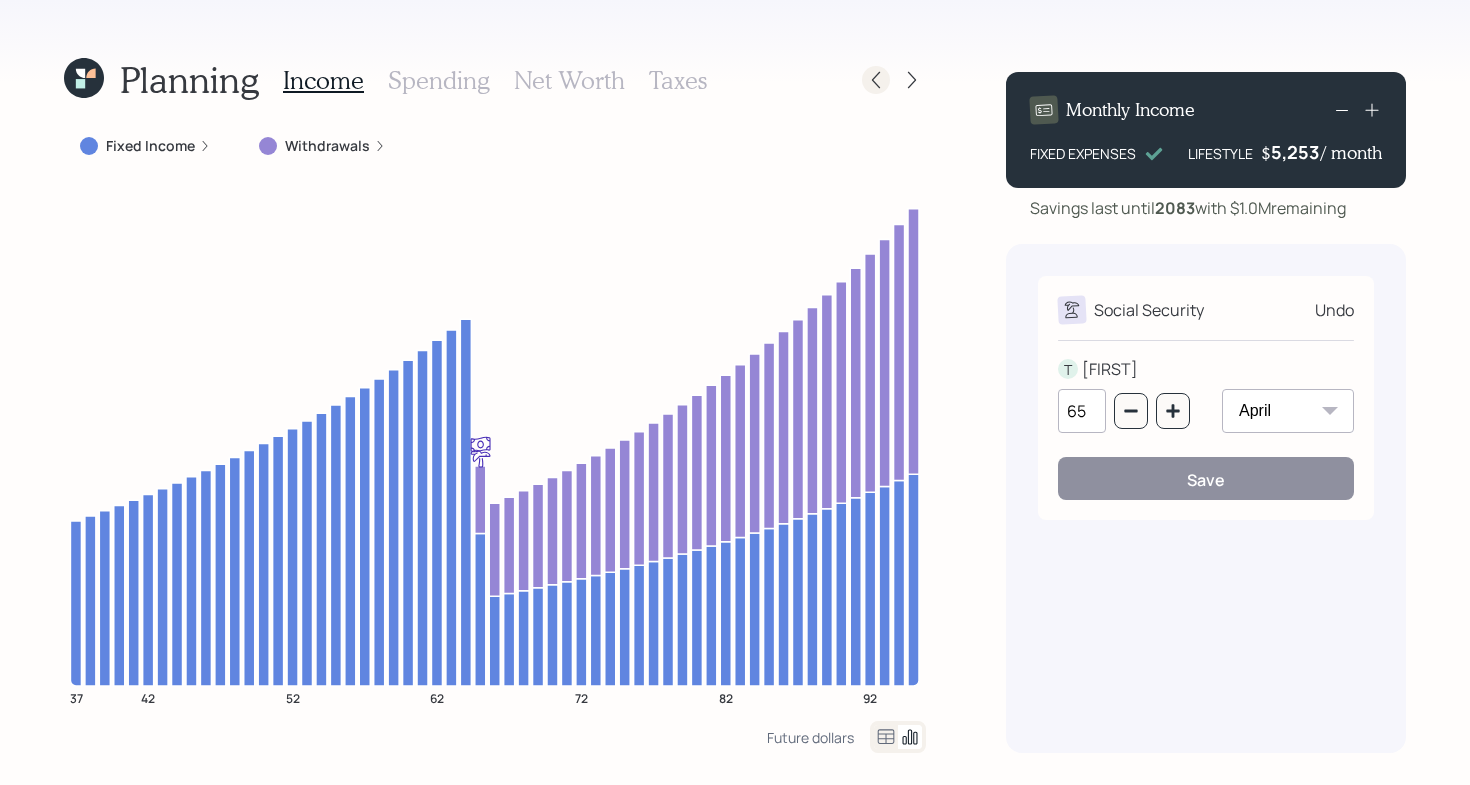 click at bounding box center [876, 80] 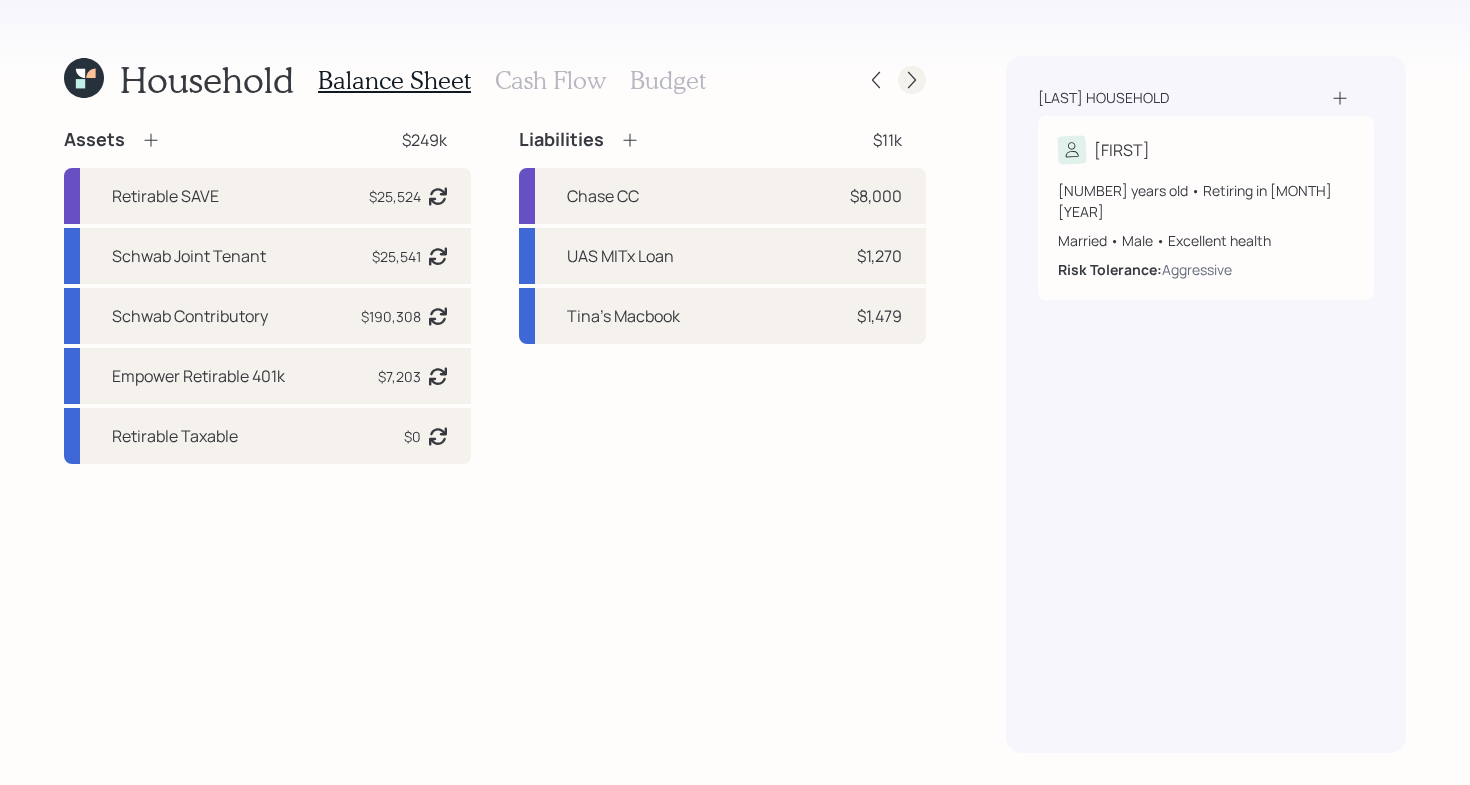 click 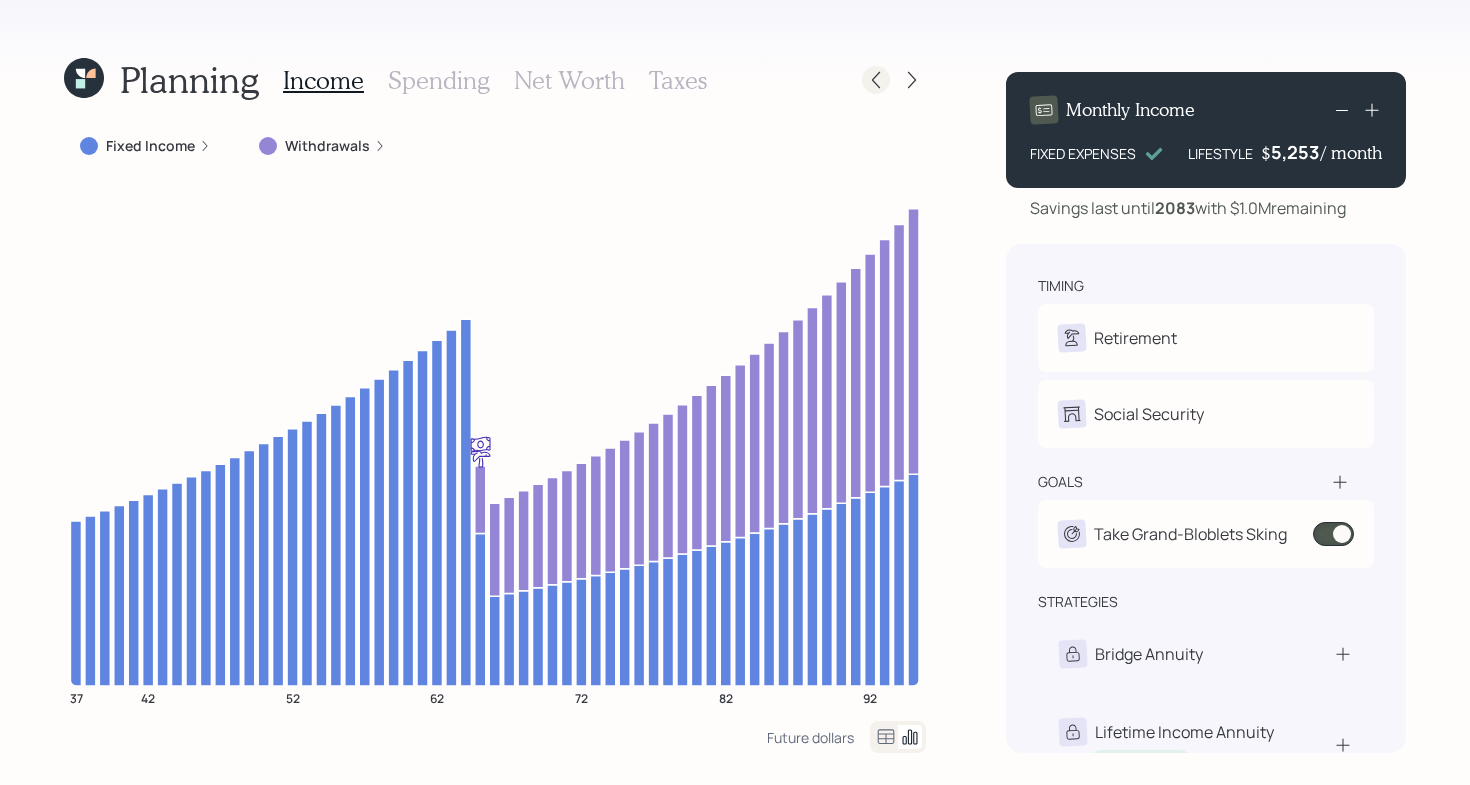 click 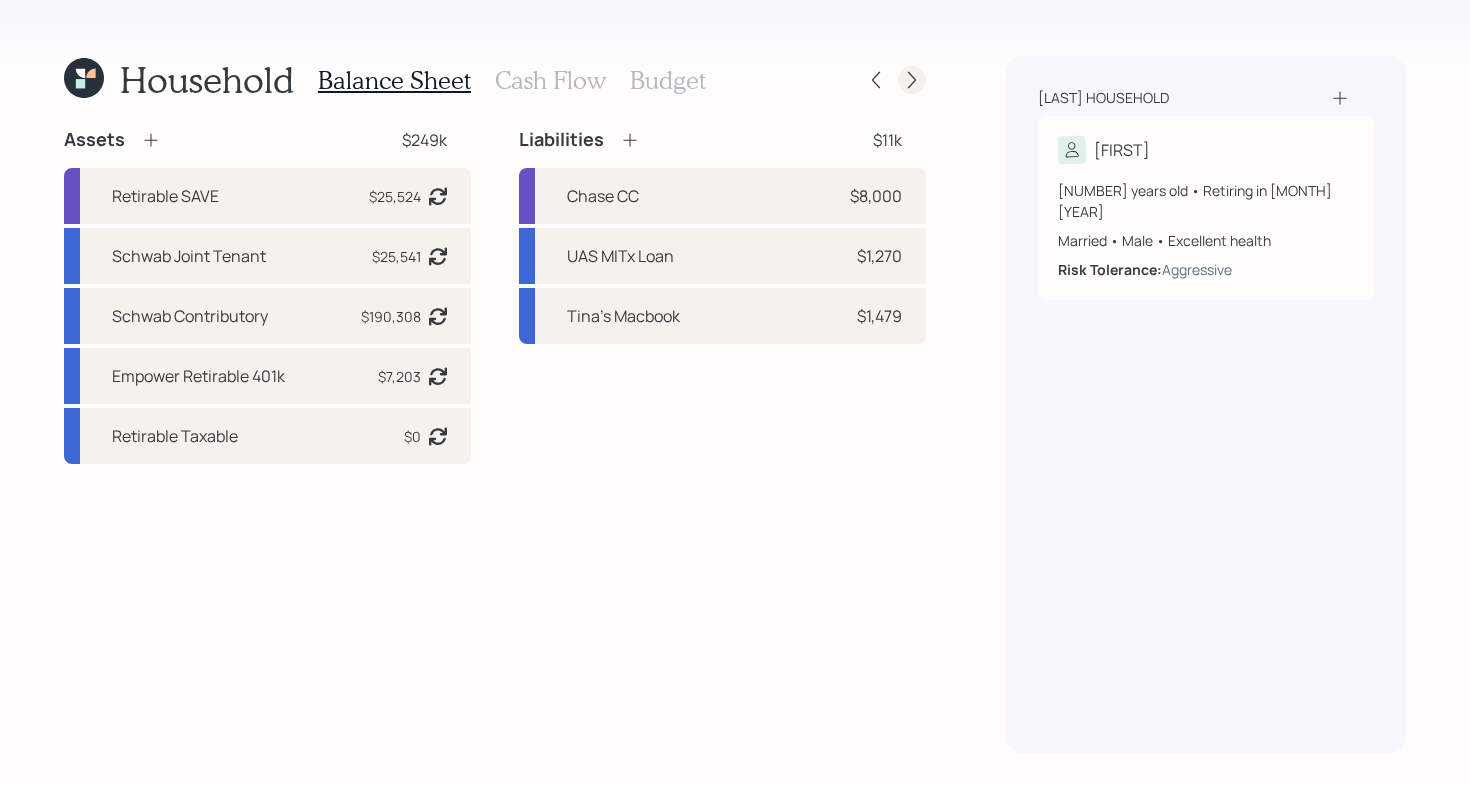 click 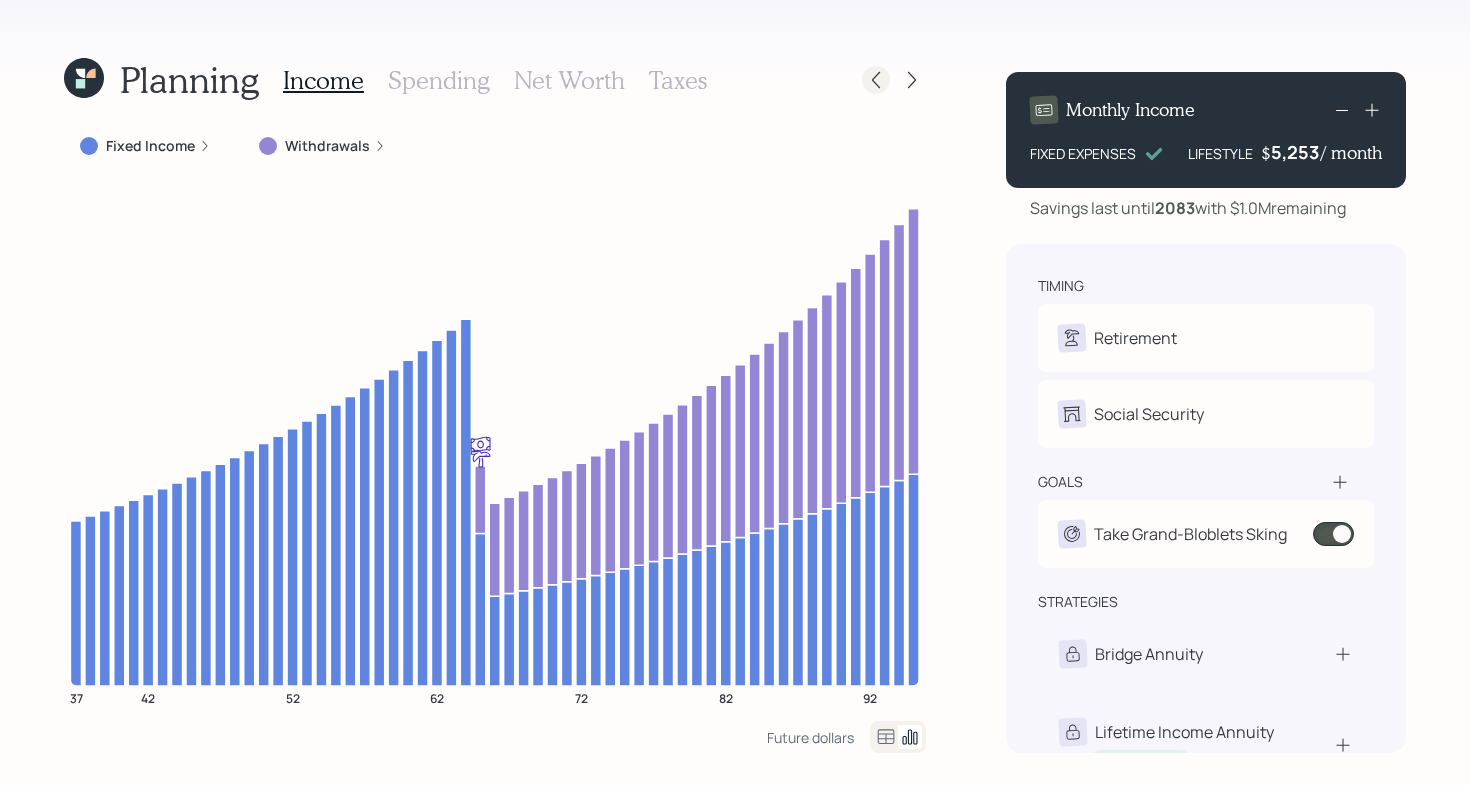 click 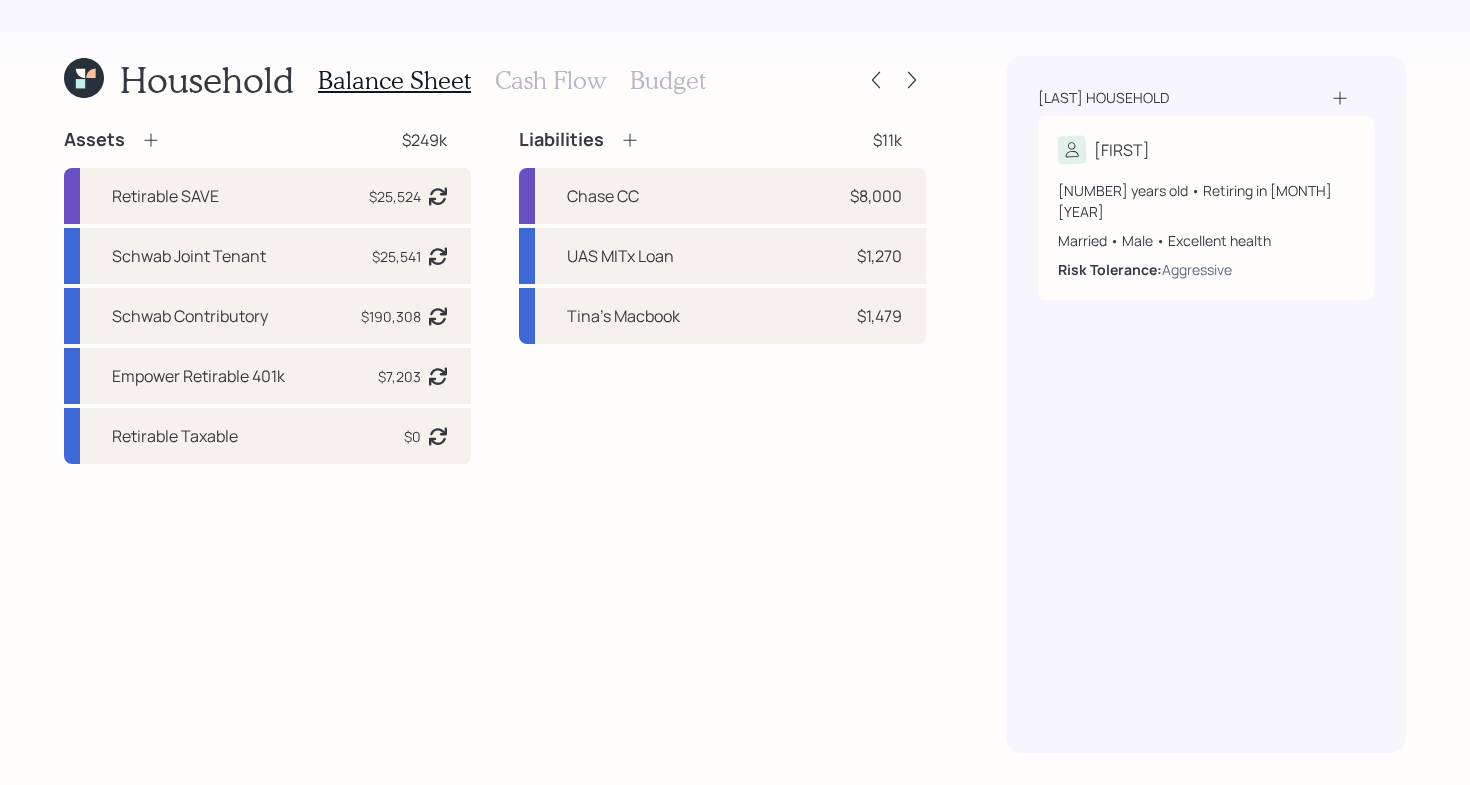 click on "Cash Flow" at bounding box center (550, 80) 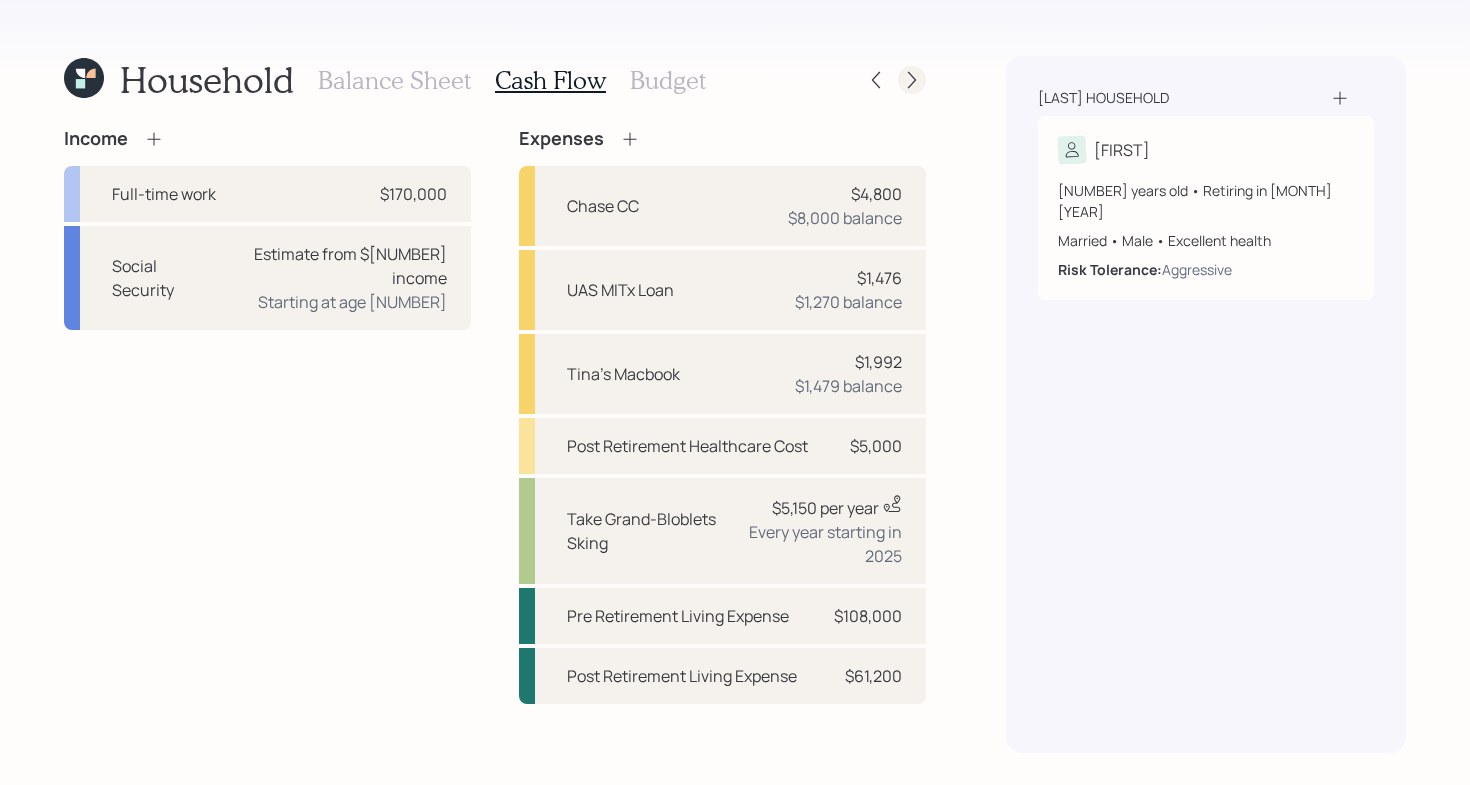 click 